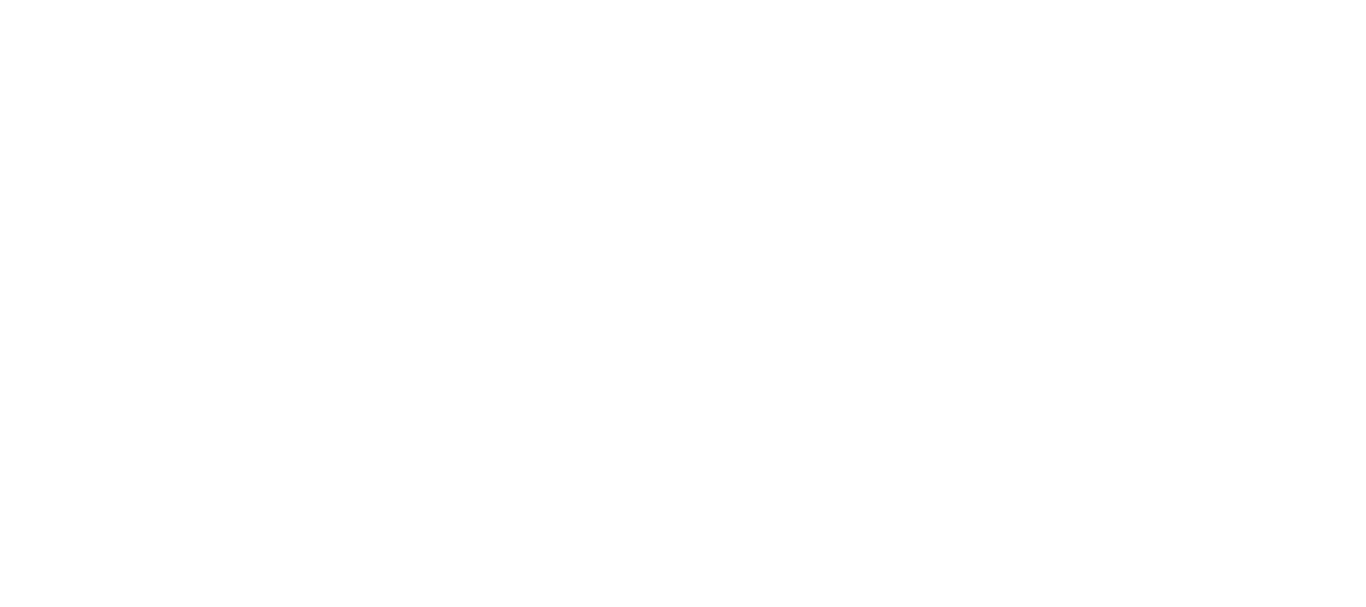scroll, scrollTop: 0, scrollLeft: 0, axis: both 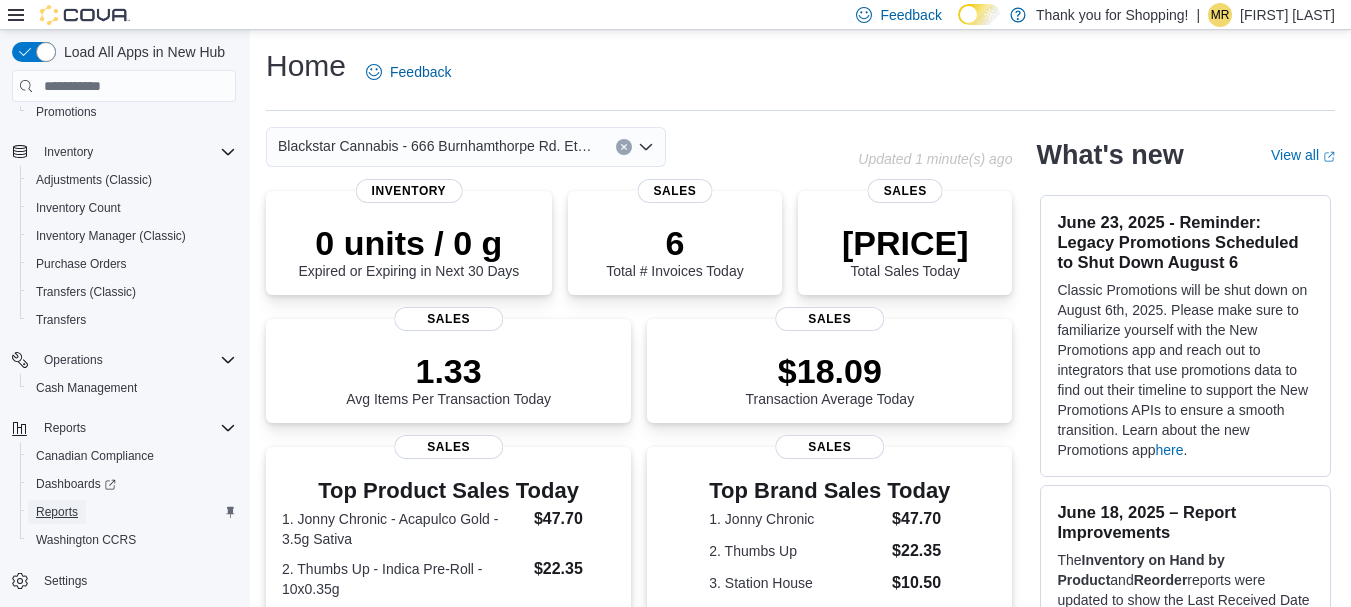 click on "Reports" at bounding box center [57, 512] 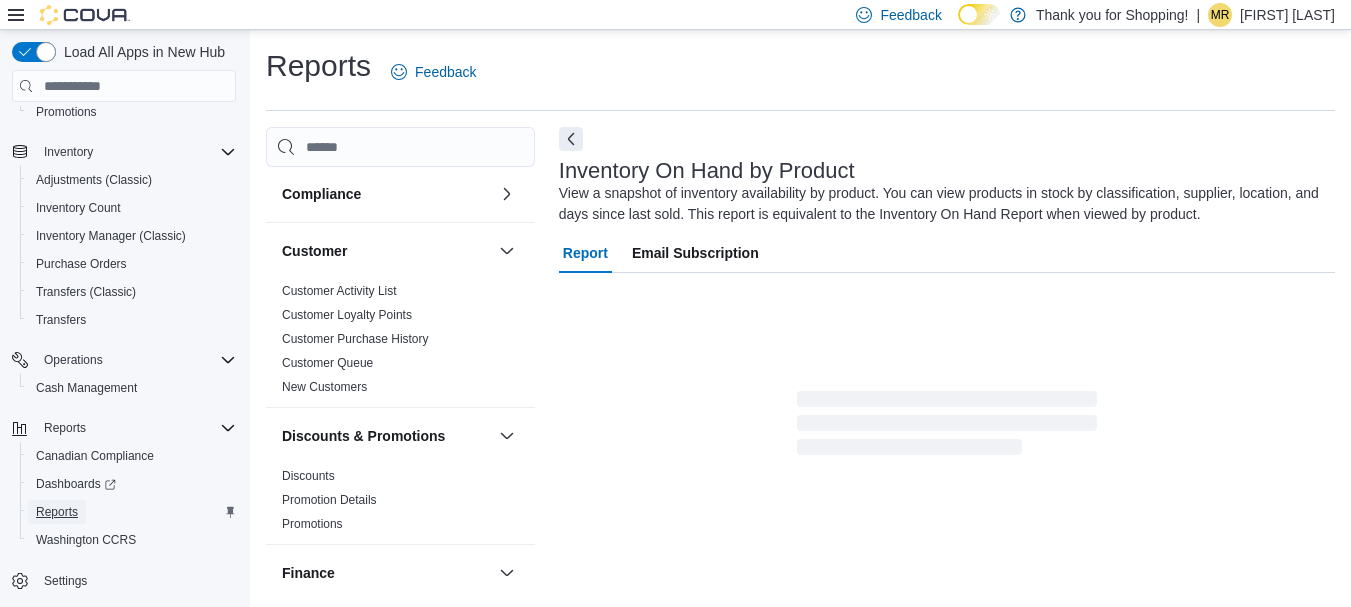 scroll, scrollTop: 262, scrollLeft: 0, axis: vertical 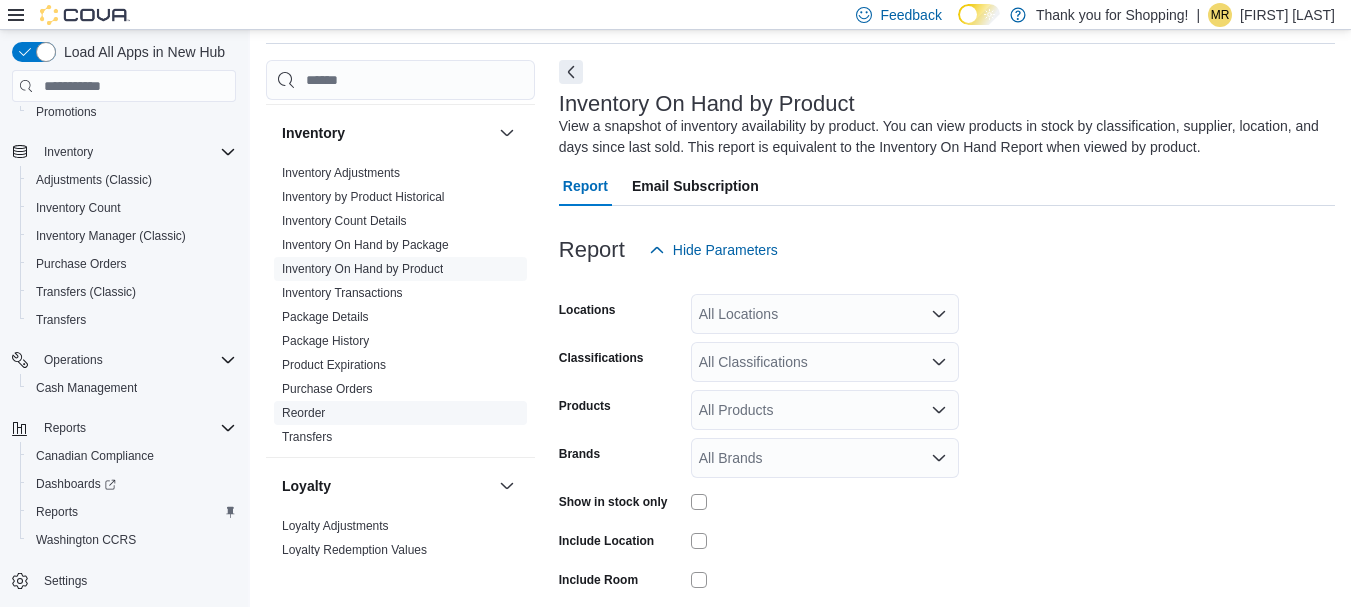 click on "Reorder" at bounding box center [303, 413] 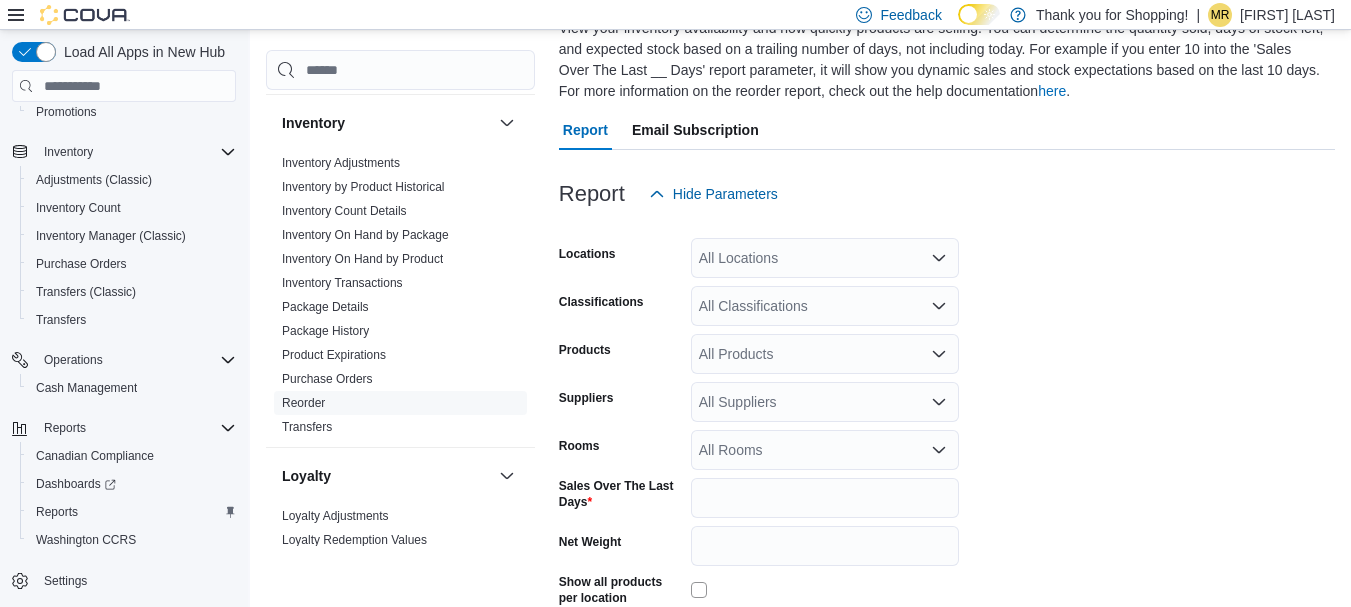 scroll, scrollTop: 209, scrollLeft: 0, axis: vertical 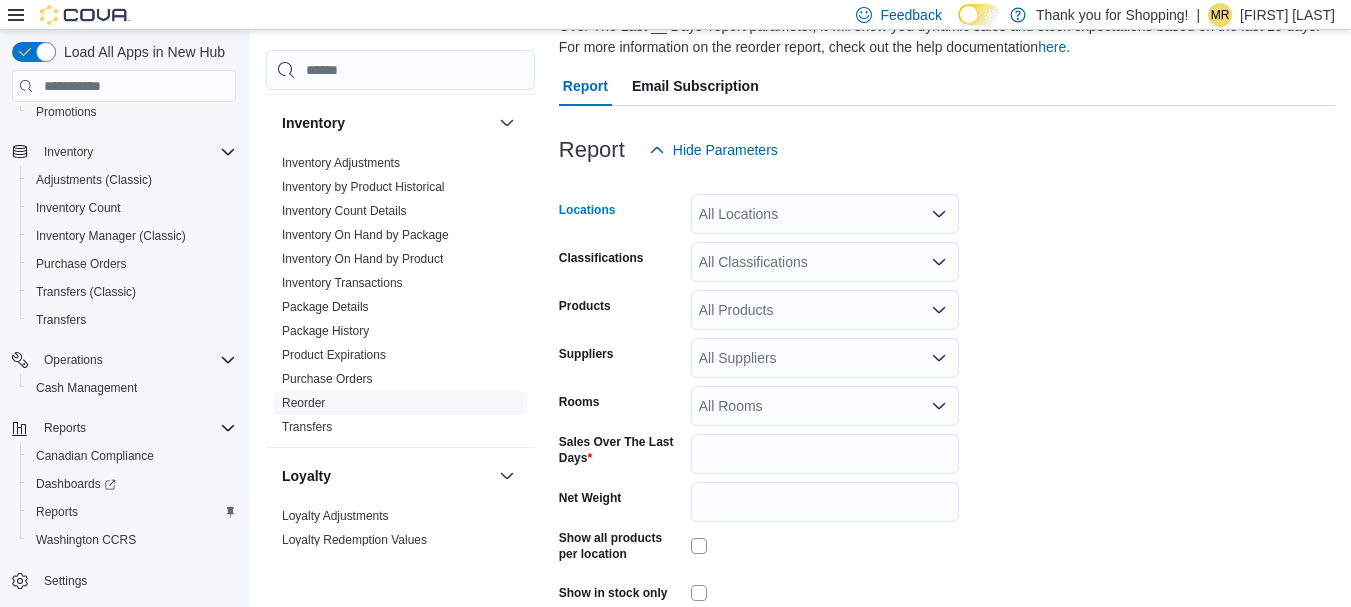 click on "All Locations" at bounding box center [825, 214] 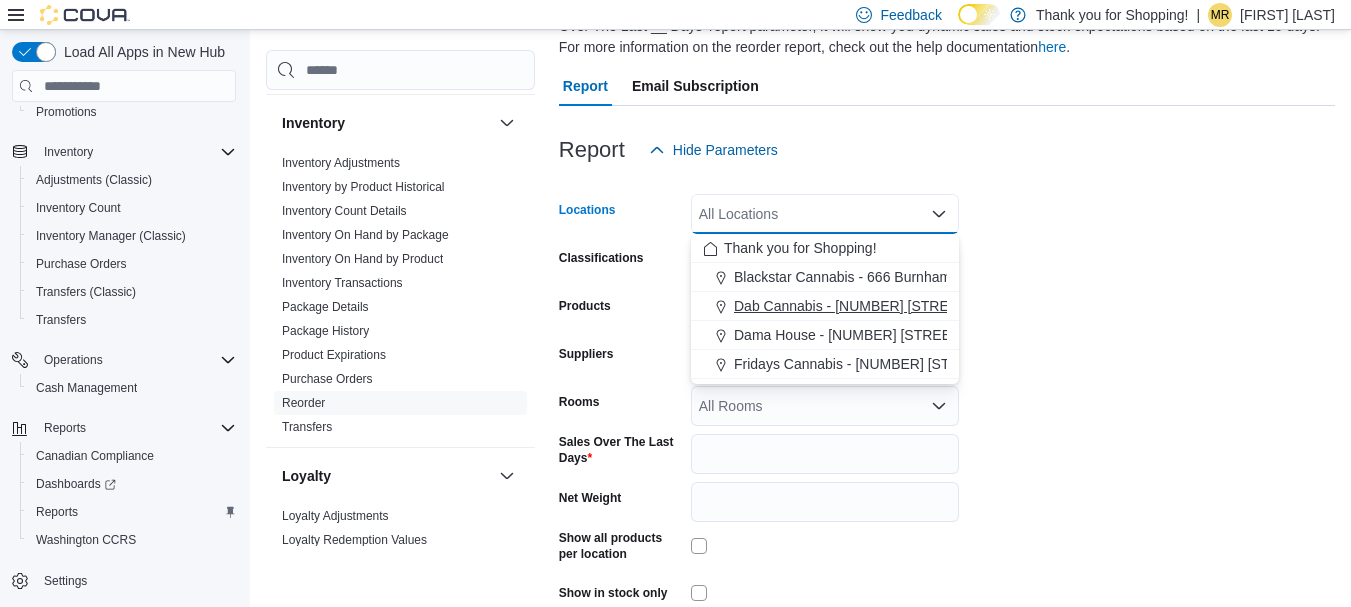 click on "Dab Cannabis - [NUMBER] [STREET]" at bounding box center [852, 306] 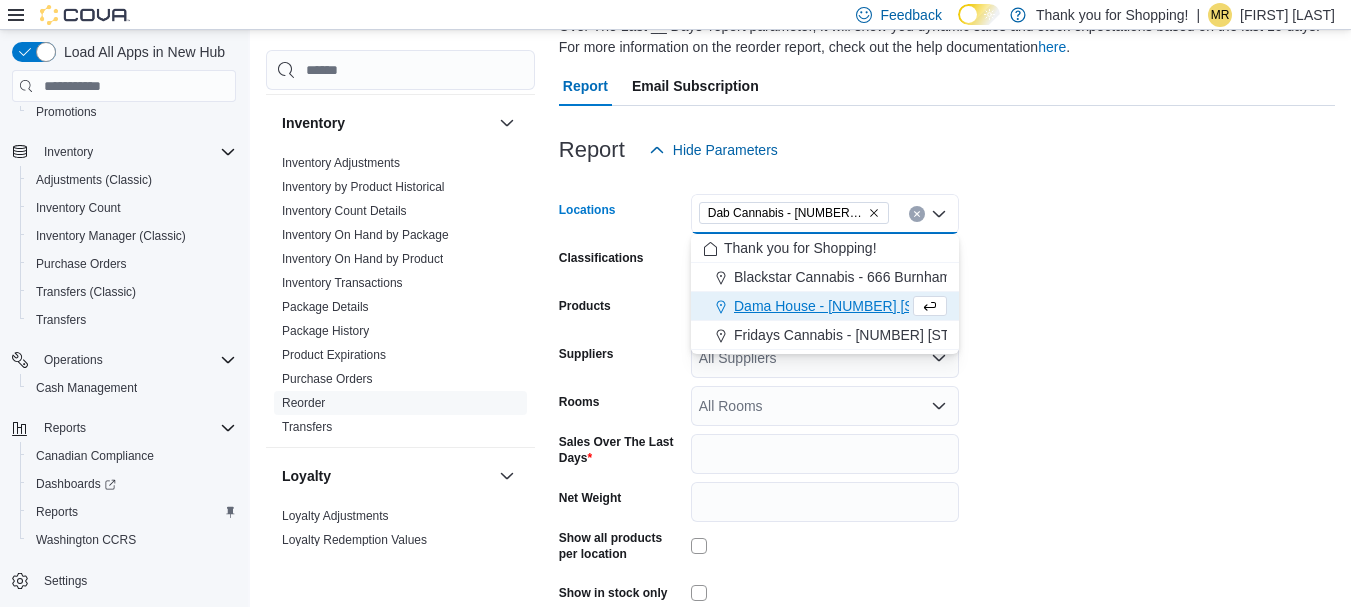 click on "Locations Dab Cannabis - [NUMBER] [STREET] Combo box. Selected. Dab Cannabis - [NUMBER] [STREET]. Press Backspace to delete Dab Cannabis - [NUMBER] [STREET]. Combo box input. All Locations. Type some text or, to display a list of choices, press Down Arrow. To exit the list of choices, press Escape. Classifications All Classifications Products All Products Suppliers All Suppliers Rooms All Rooms Sales Over The Last Days * Net Weight Show all products per location Show in stock only Export  Run Report" at bounding box center [947, 417] 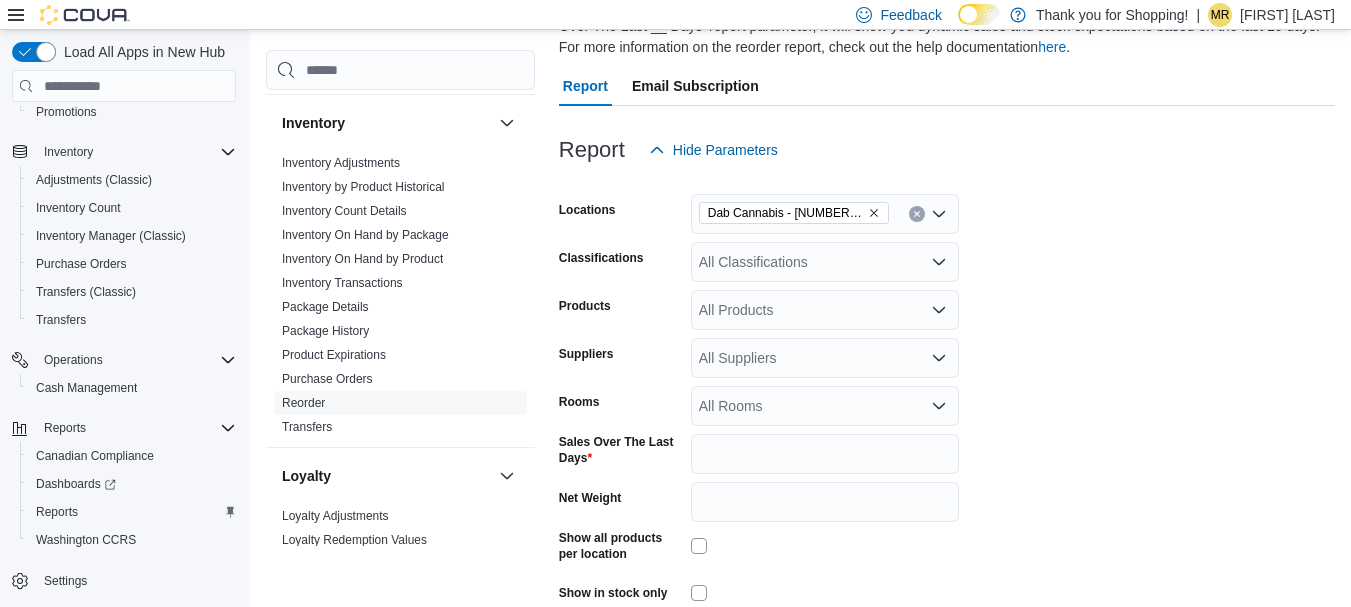 scroll, scrollTop: 306, scrollLeft: 0, axis: vertical 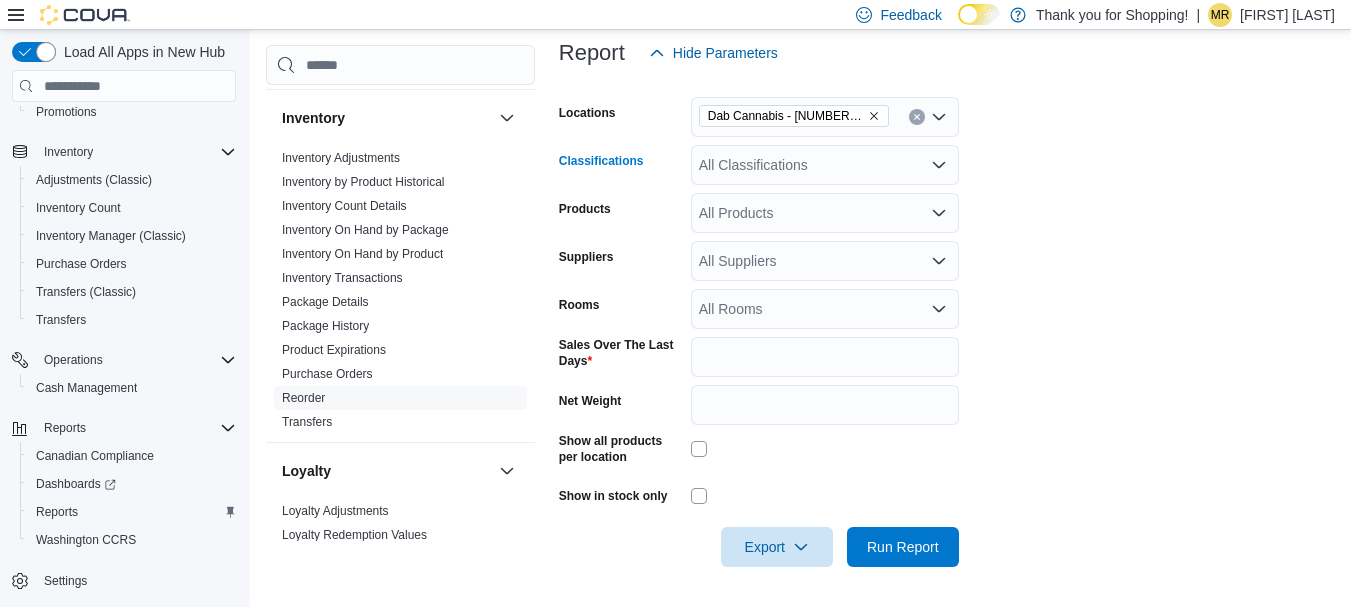 click on "All Classifications" at bounding box center (825, 165) 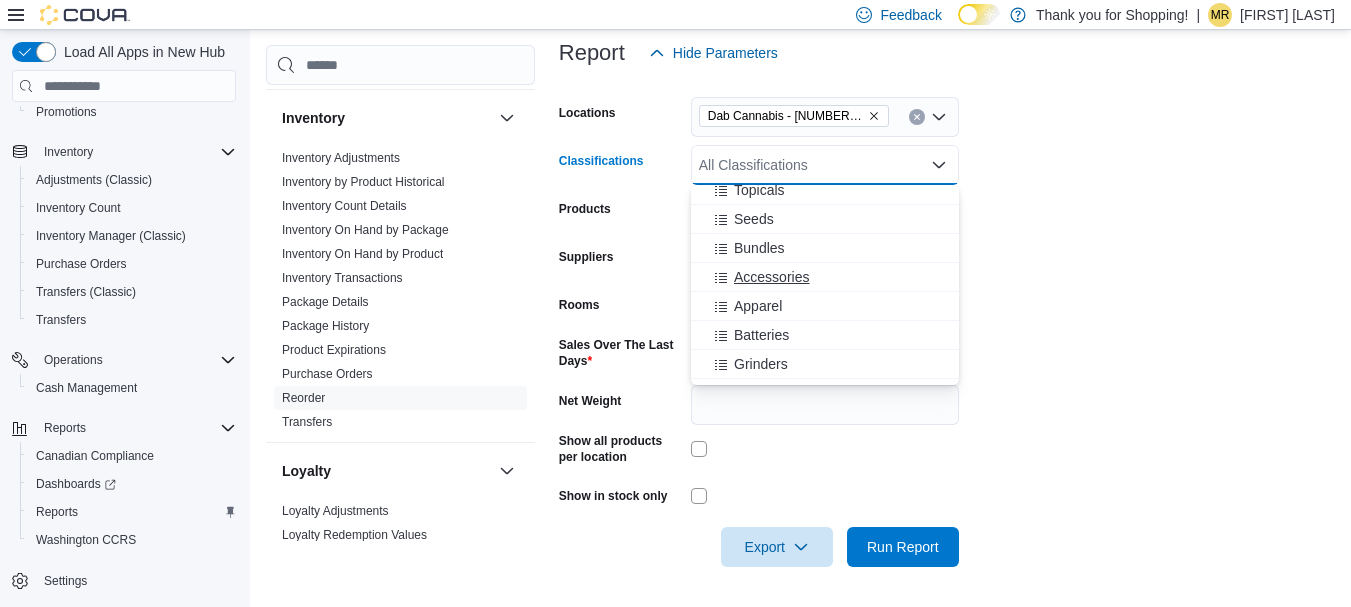 scroll, scrollTop: 300, scrollLeft: 0, axis: vertical 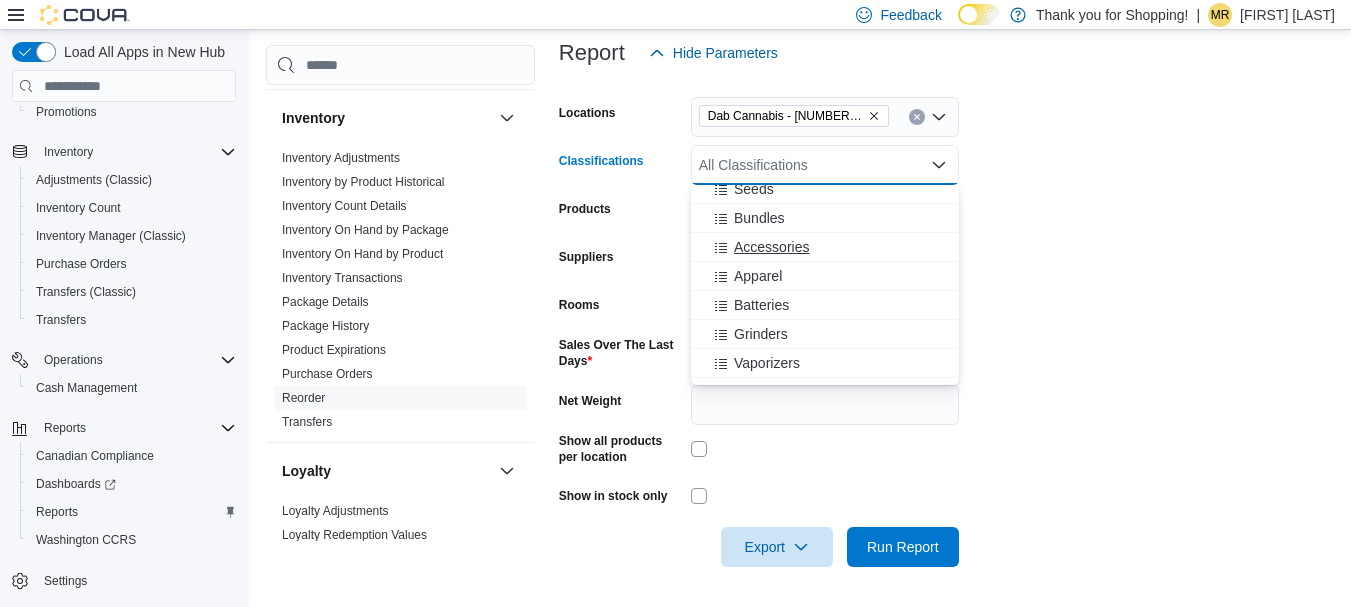 click on "Accessories" at bounding box center [771, 247] 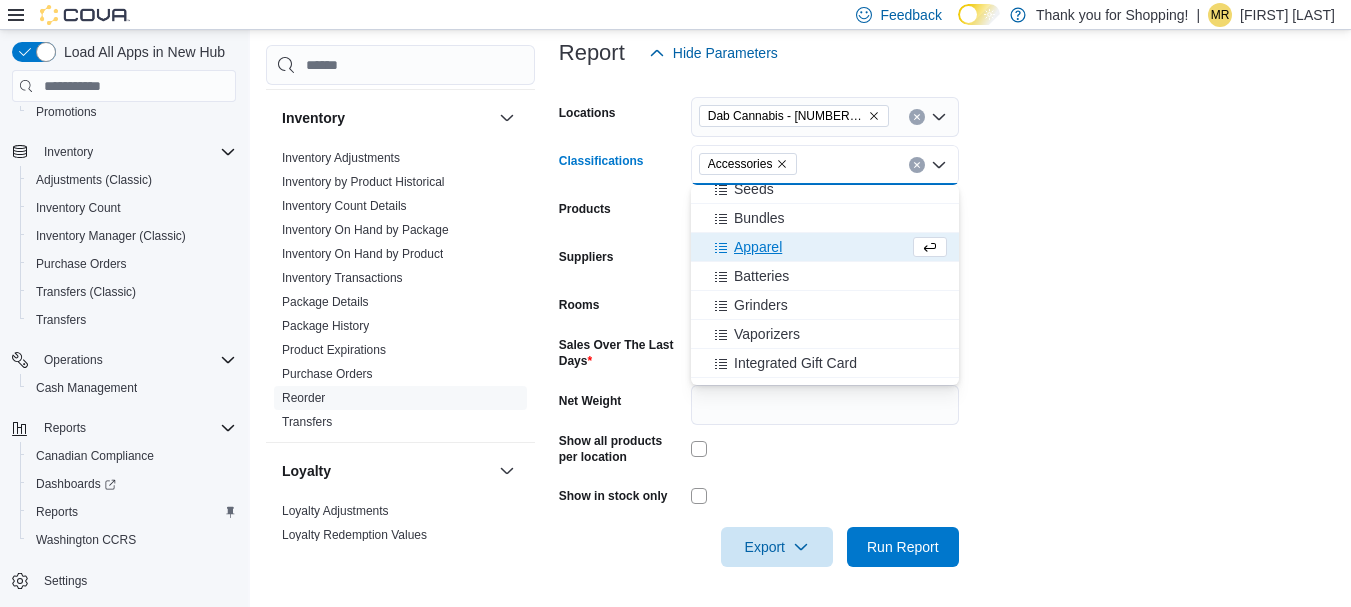 click on "Apparel" at bounding box center (758, 247) 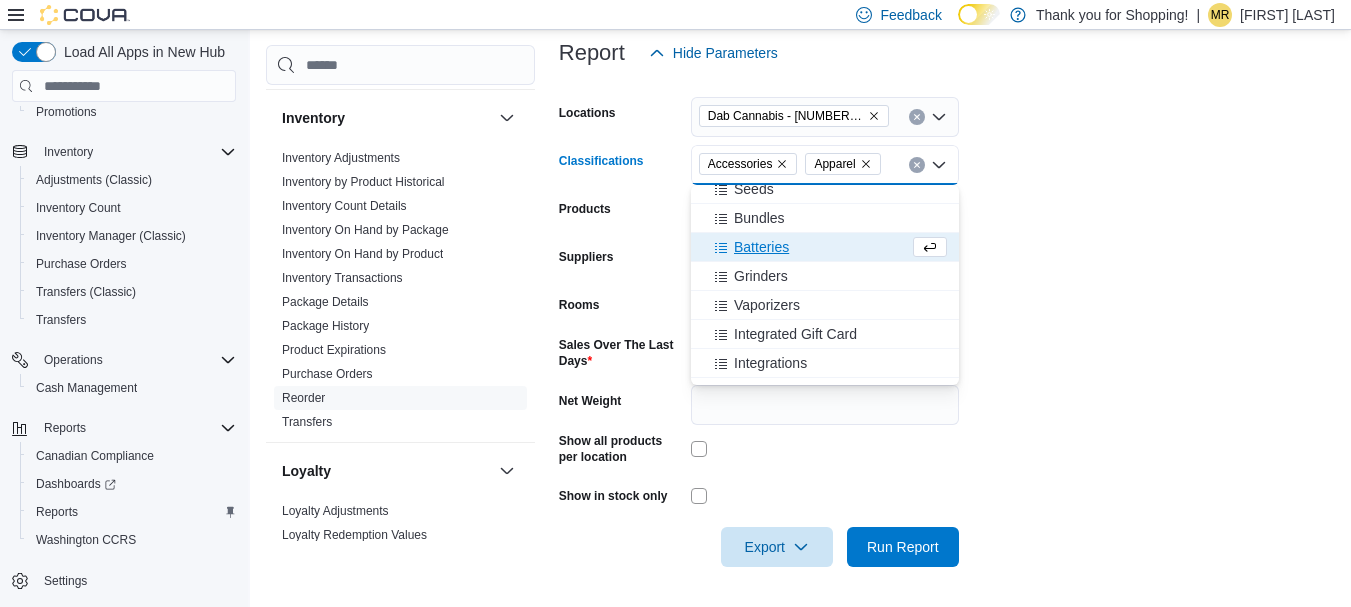 click on "Batteries" at bounding box center [761, 247] 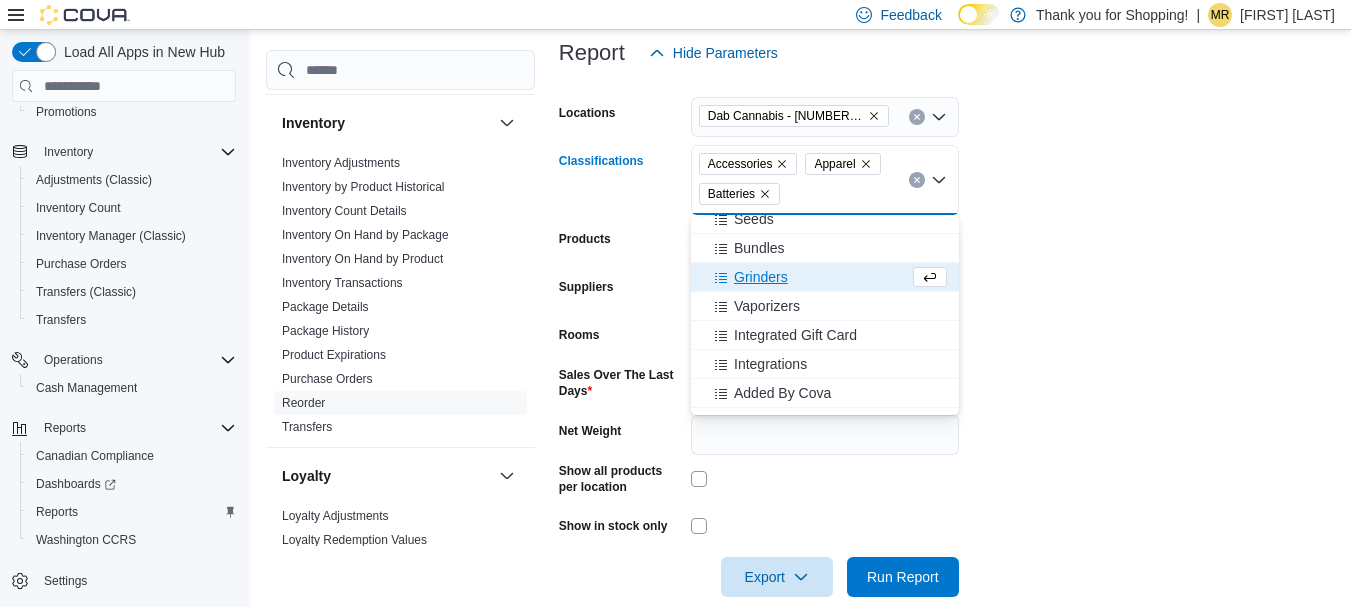 click on "Grinders" at bounding box center (761, 277) 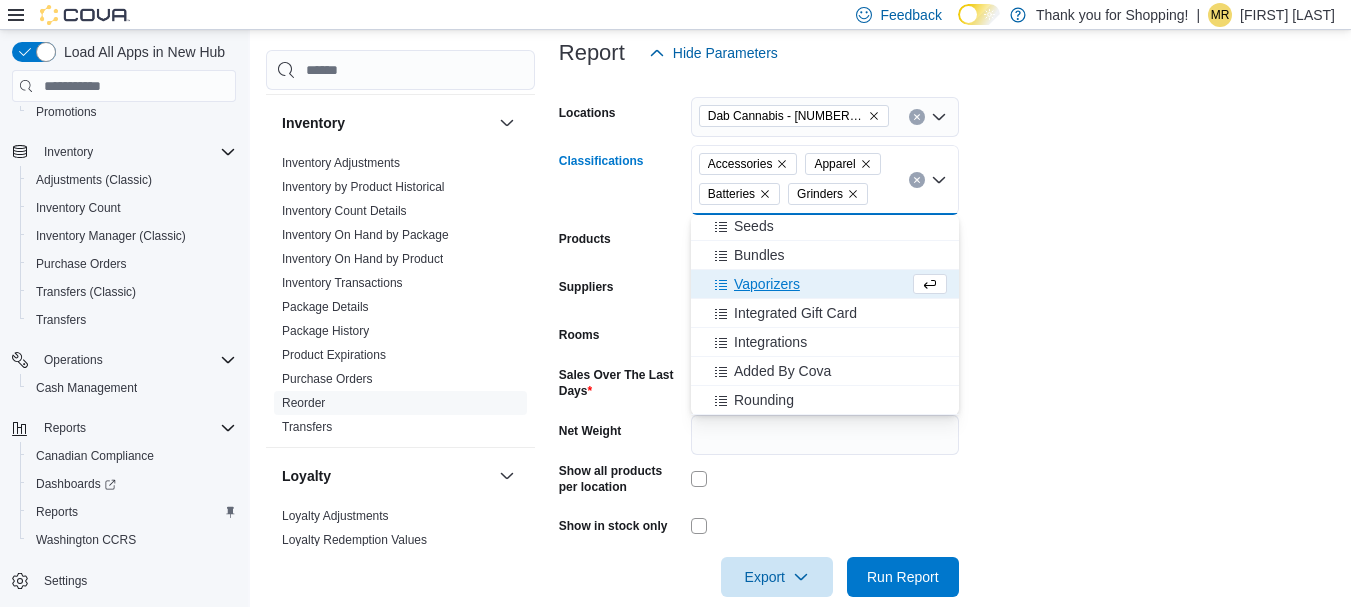 click on "Vaporizers" at bounding box center [767, 284] 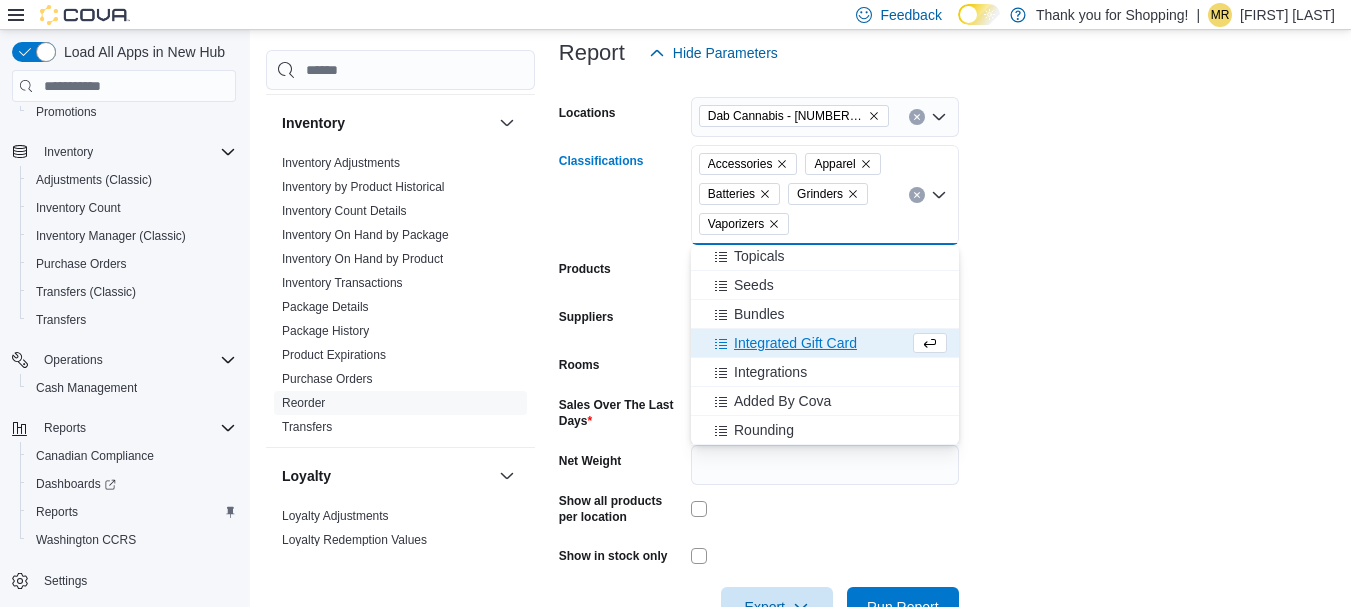 scroll, scrollTop: 264, scrollLeft: 0, axis: vertical 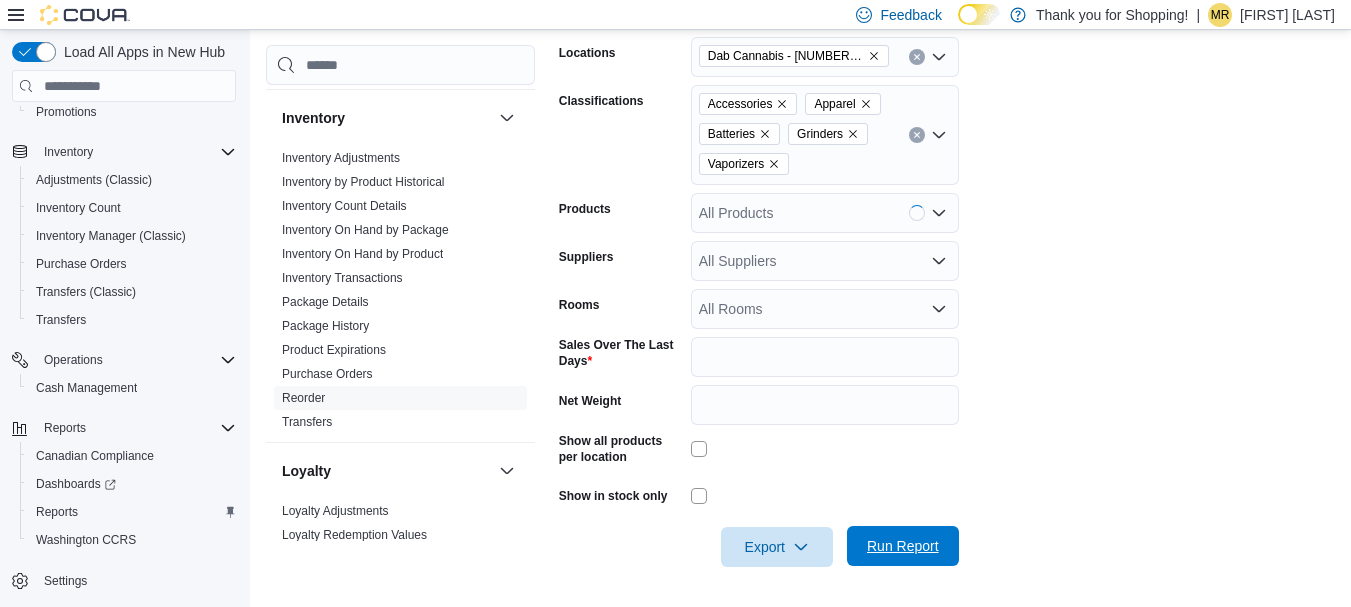 click on "Run Report" at bounding box center (903, 546) 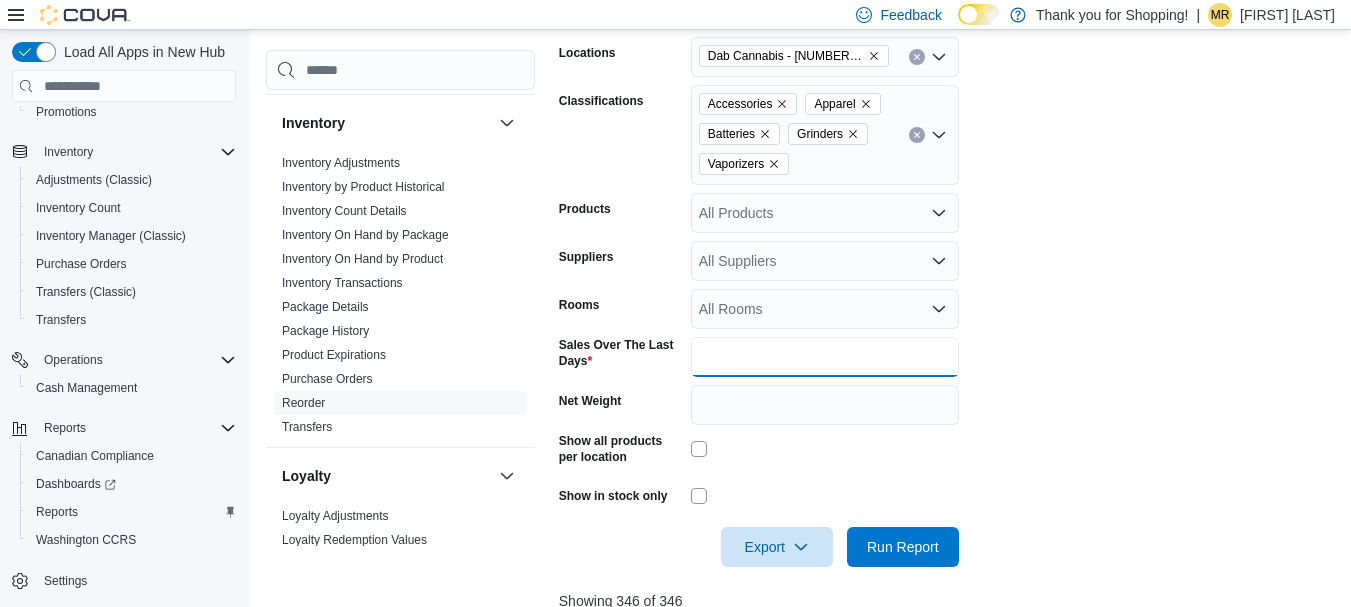 click on "*" at bounding box center (825, 357) 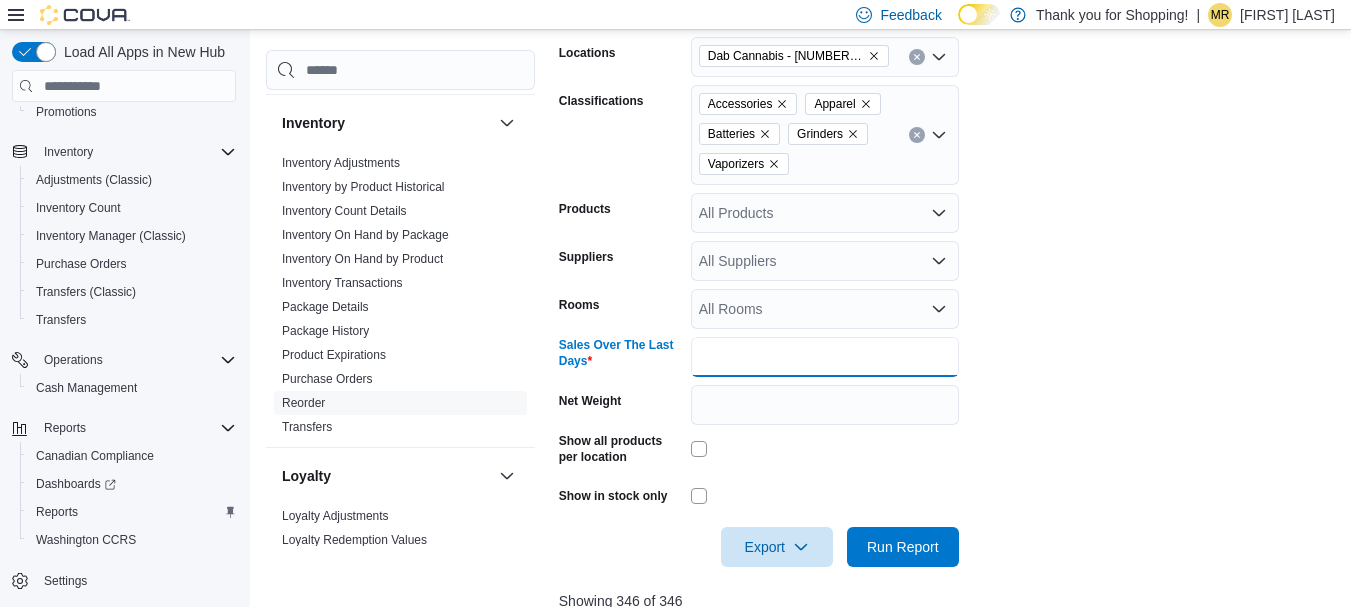 drag, startPoint x: 758, startPoint y: 363, endPoint x: 683, endPoint y: 363, distance: 75 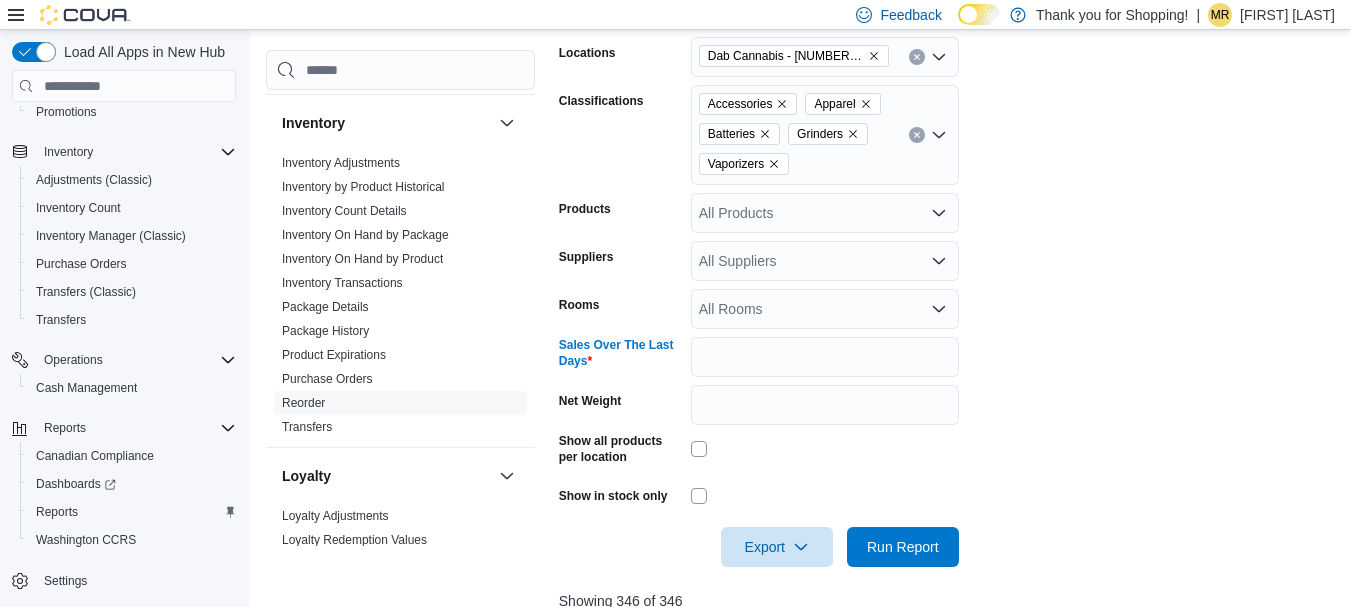 click on "Locations Dab Cannabis - [NUMBER] [STREET] Classifications Accessories Apparel Batteries Grinders Vaporizers Products All Products Suppliers All Suppliers Rooms All Rooms Sales Over The Last Days ** Net Weight Show all products per location Show in stock only Export  Run Report" at bounding box center [950, 290] 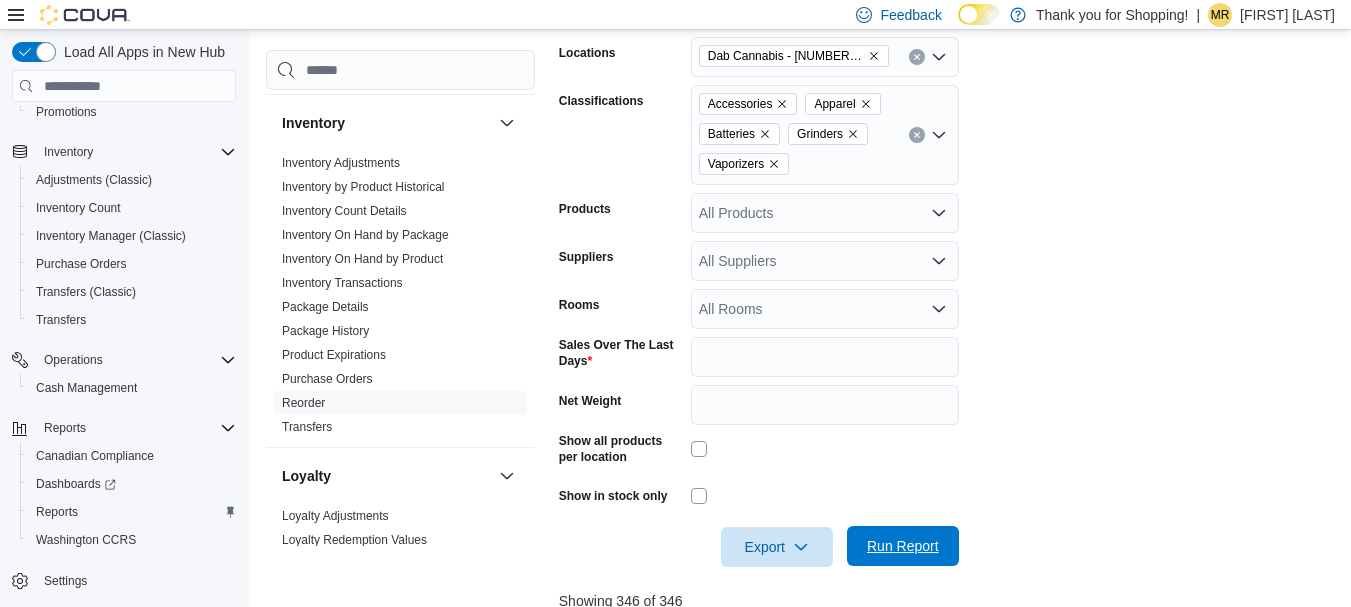 click on "Run Report" at bounding box center [903, 546] 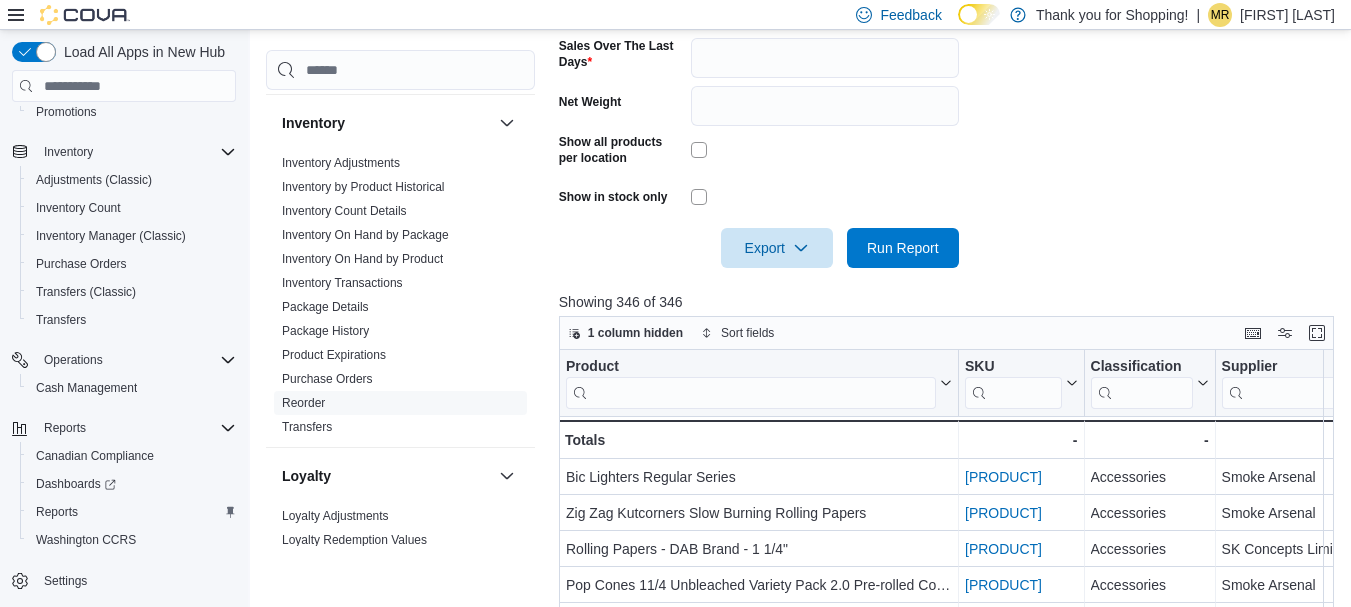 scroll, scrollTop: 666, scrollLeft: 0, axis: vertical 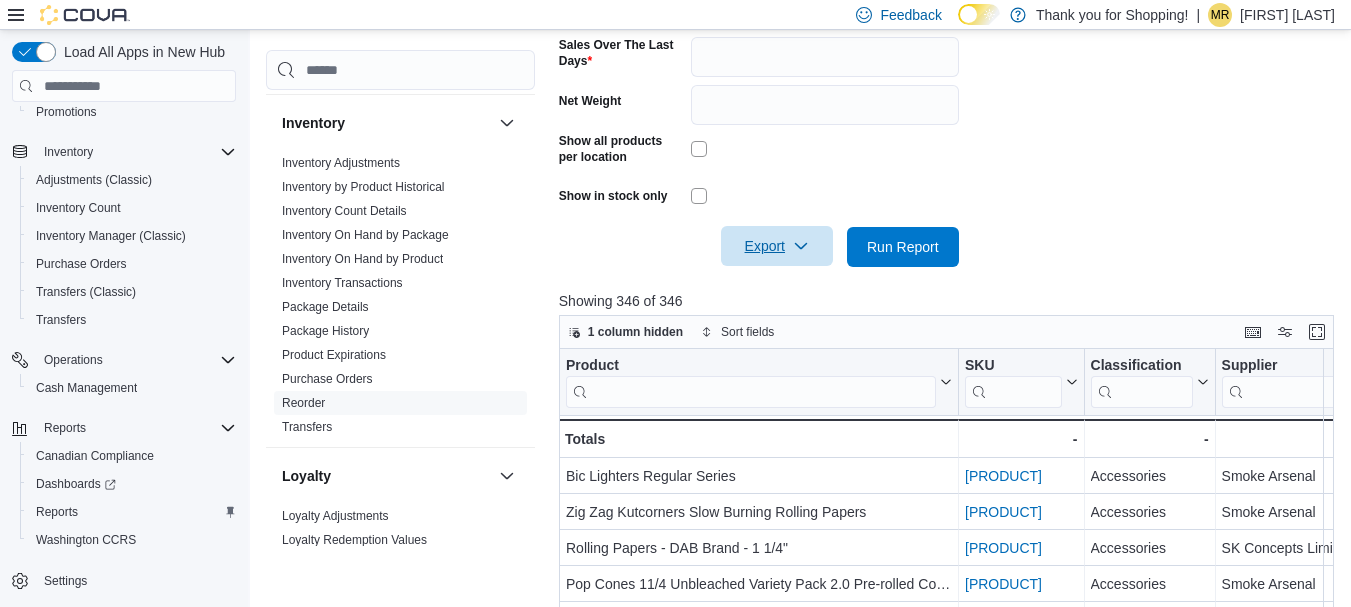 click on "Export" at bounding box center (777, 246) 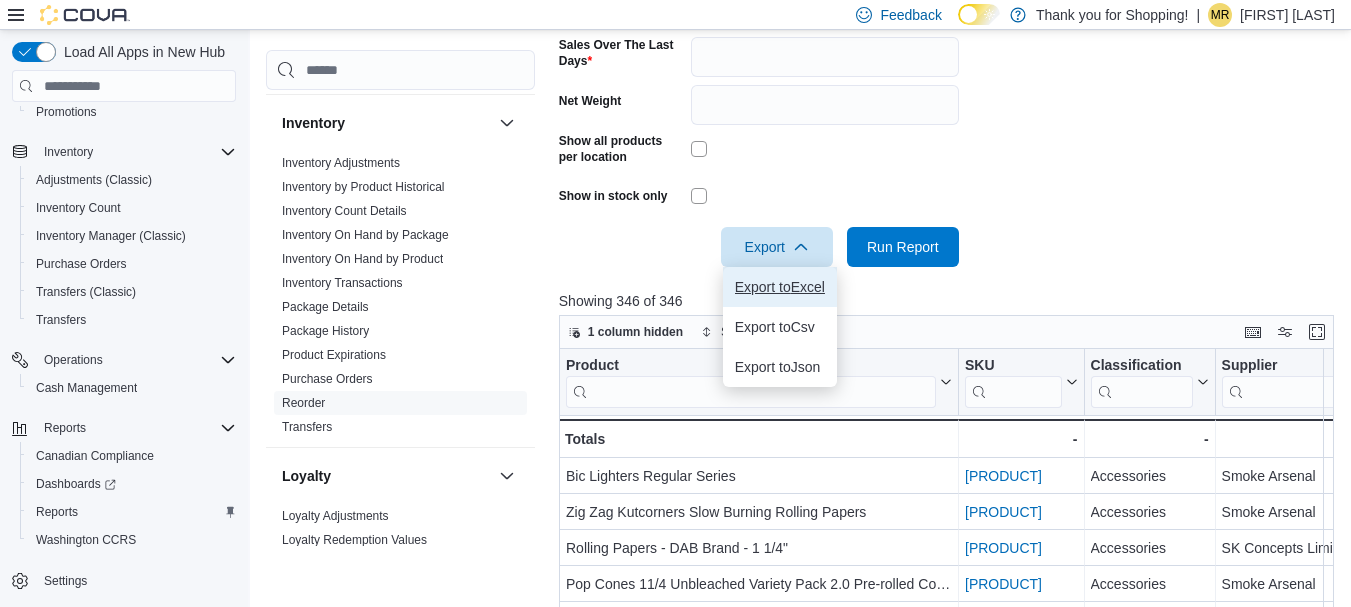 click on "Export to  Excel" at bounding box center [780, 287] 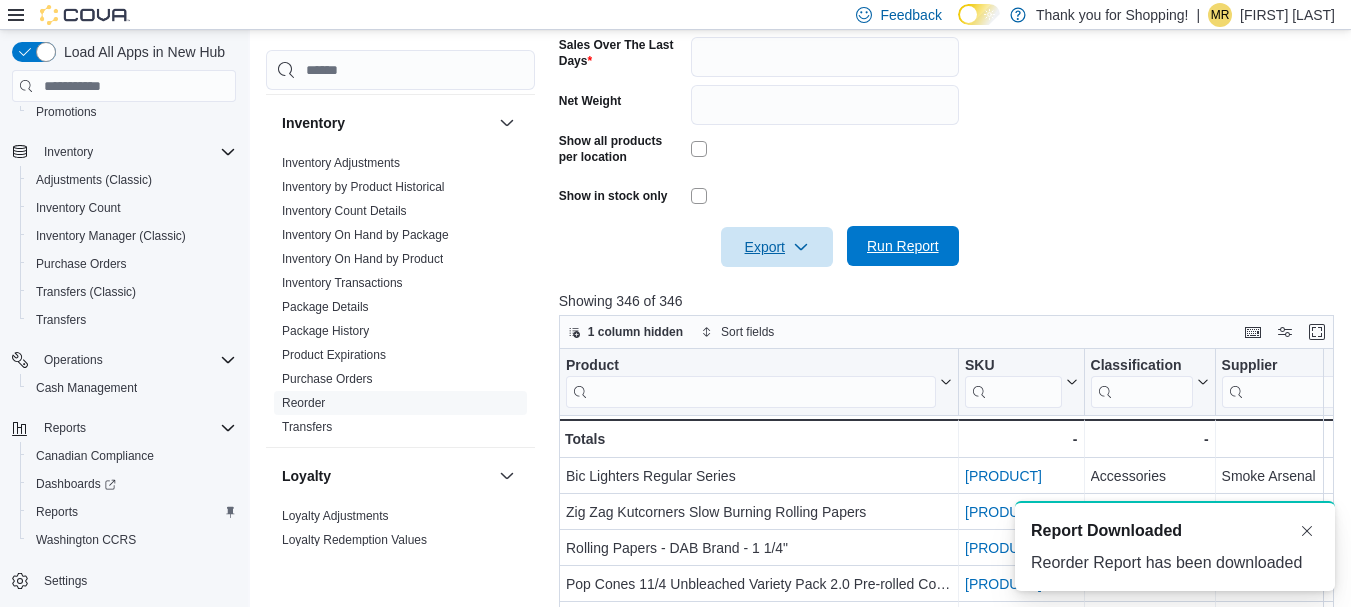 scroll, scrollTop: 0, scrollLeft: 0, axis: both 